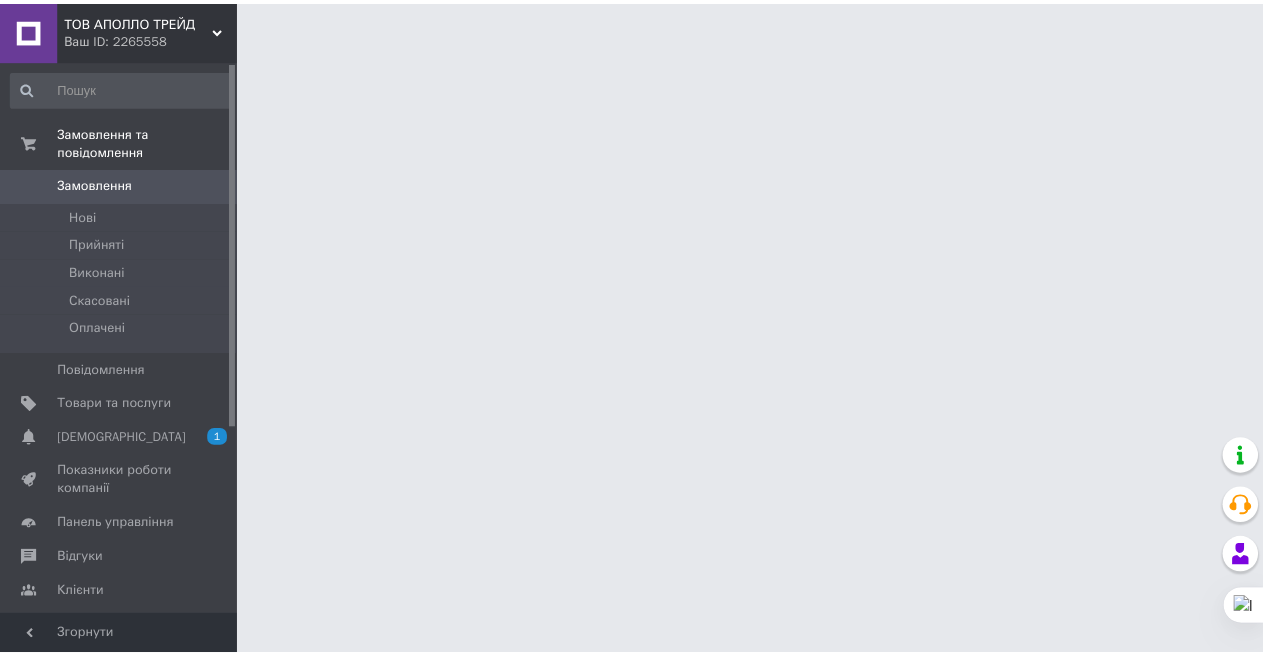 scroll, scrollTop: 0, scrollLeft: 0, axis: both 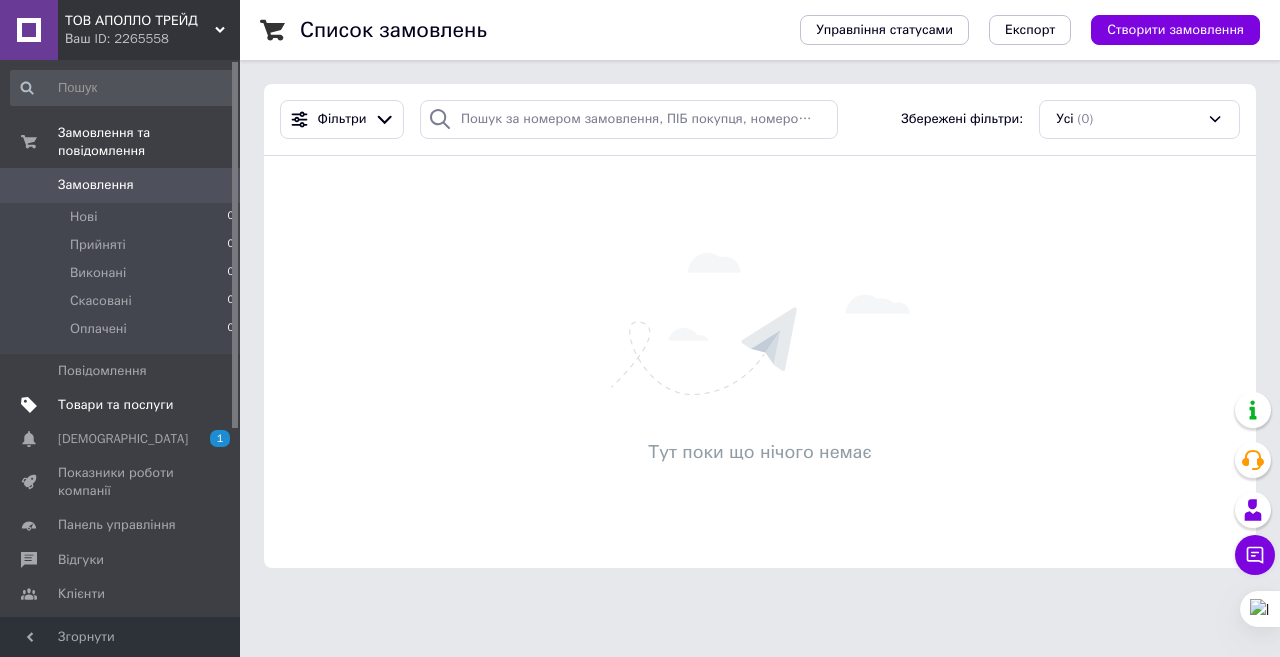click on "Товари та послуги" at bounding box center [115, 405] 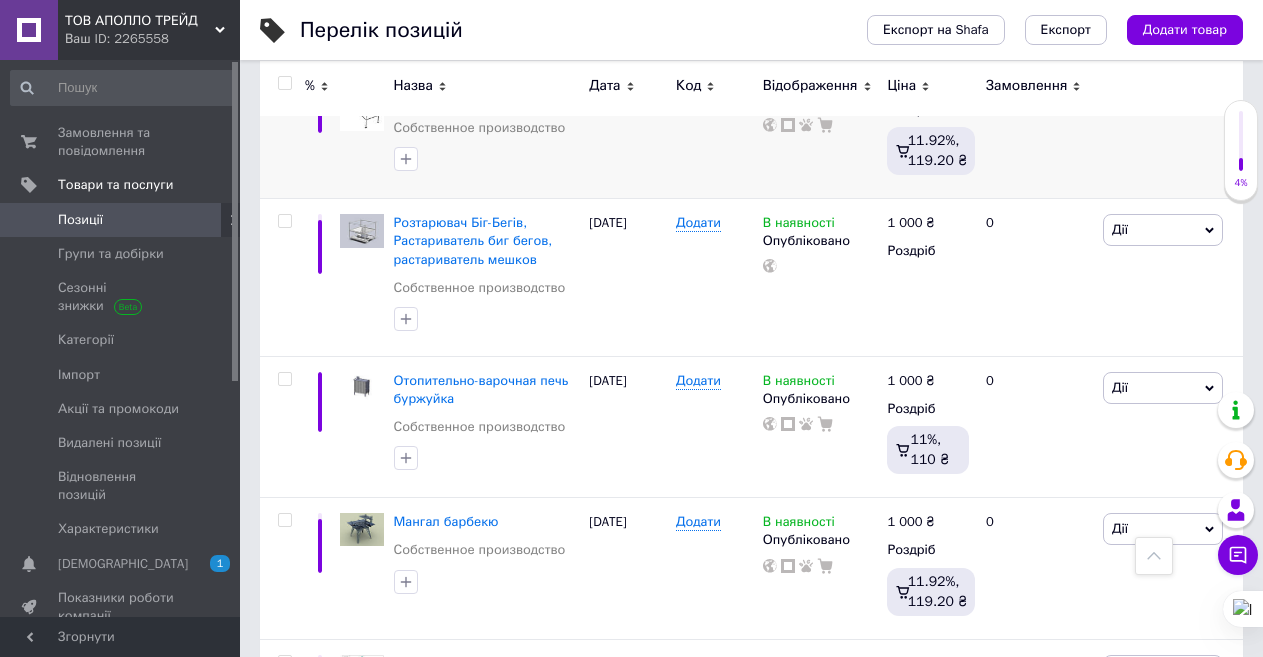 scroll, scrollTop: 800, scrollLeft: 0, axis: vertical 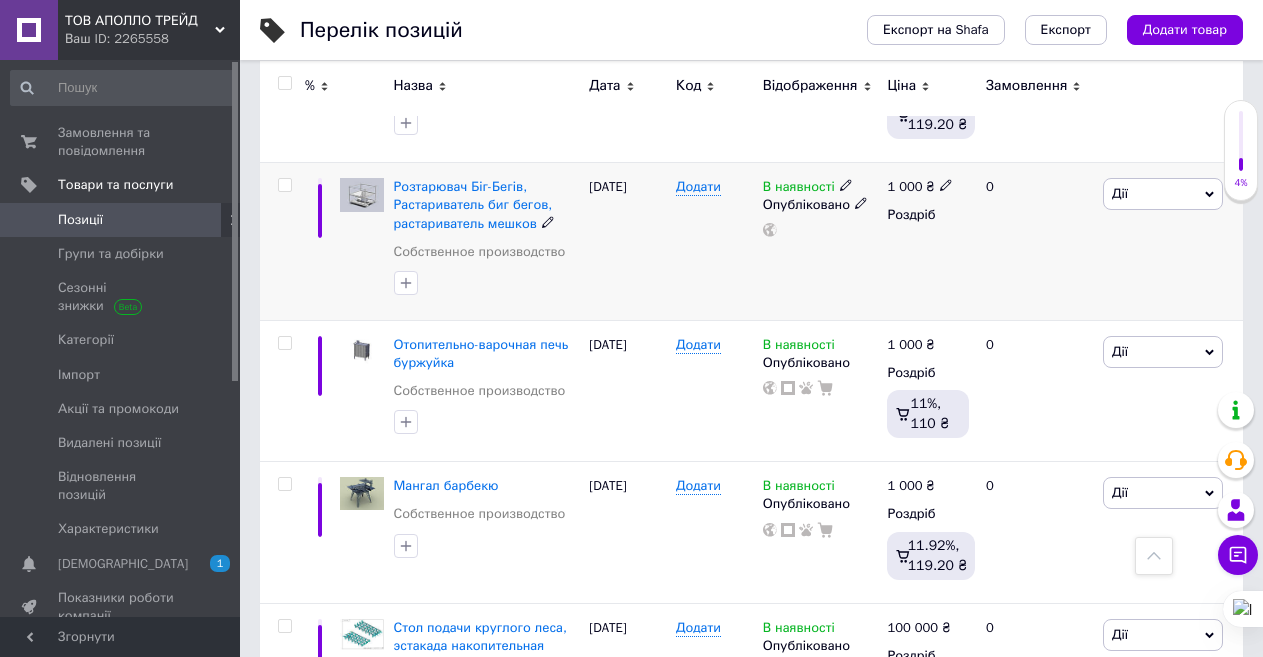 click on "Дії" at bounding box center [1163, 194] 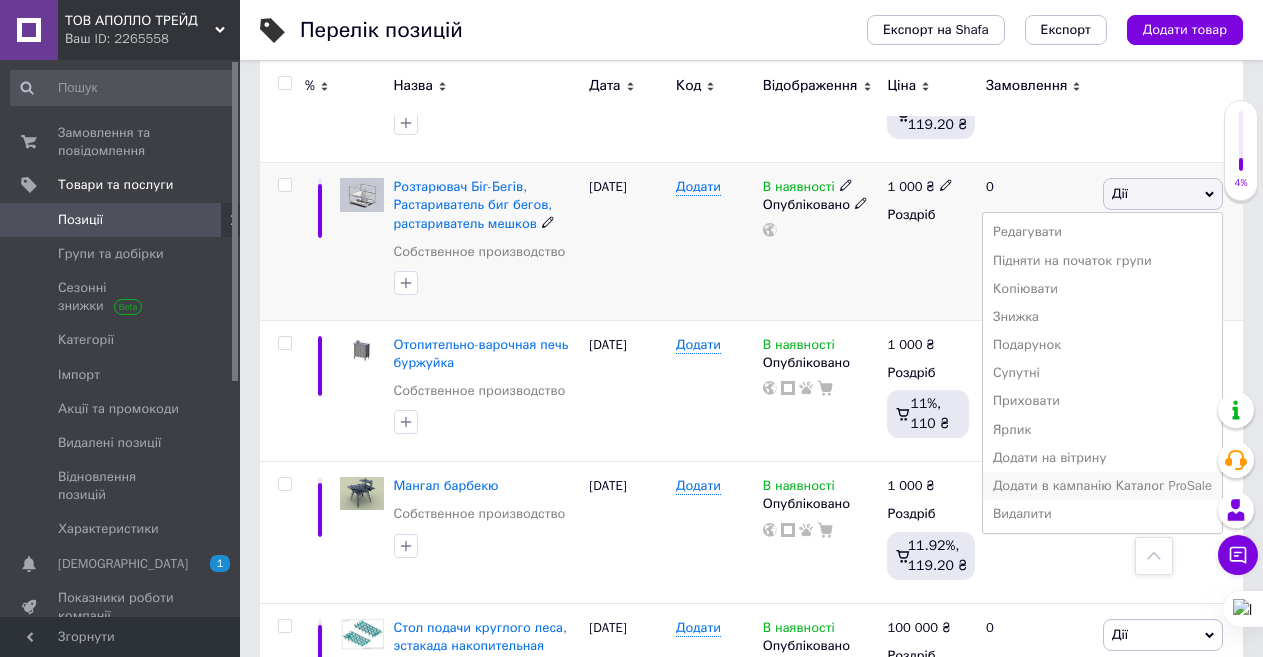 click on "Додати в кампанію Каталог ProSale" at bounding box center [1102, 486] 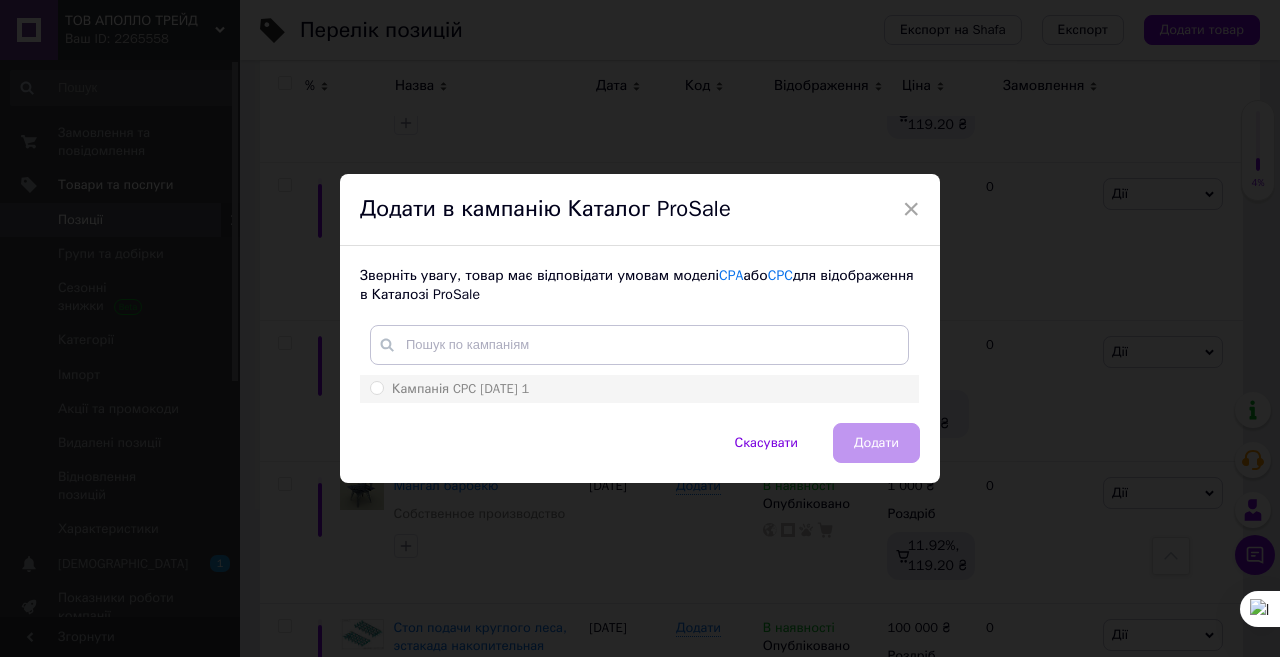 click on "Кампанія CPC [DATE] 1" at bounding box center [460, 388] 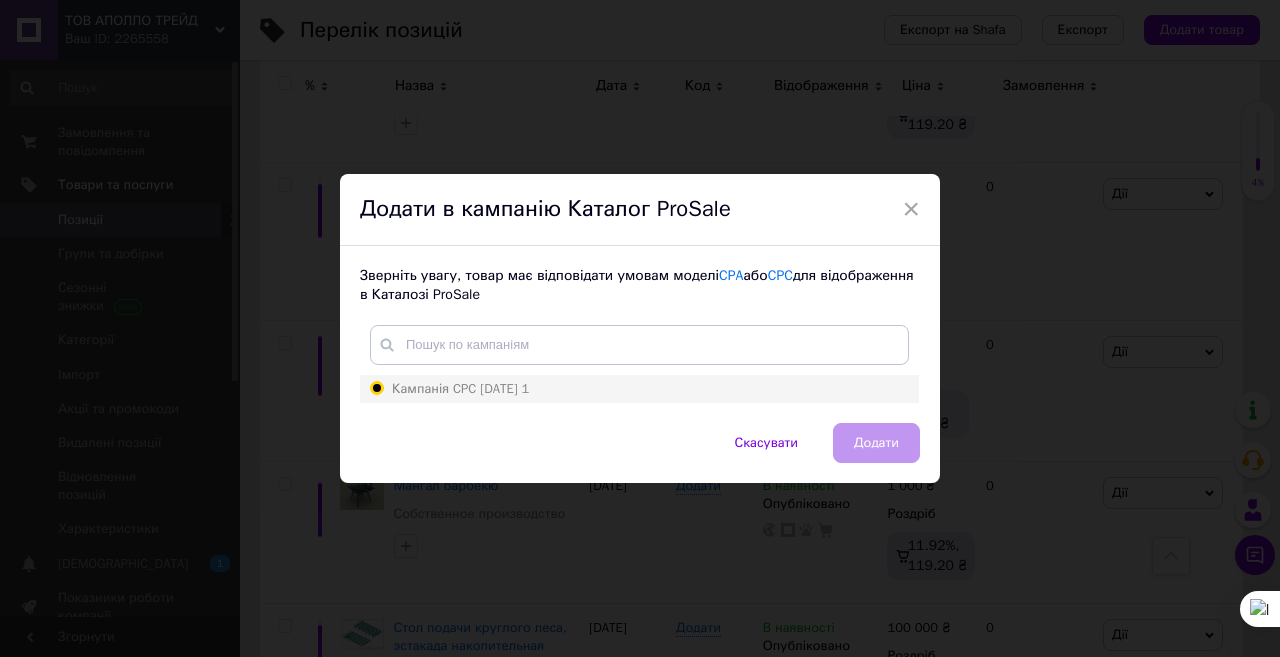 click on "Кампанія CPC [DATE] 1" at bounding box center [376, 387] 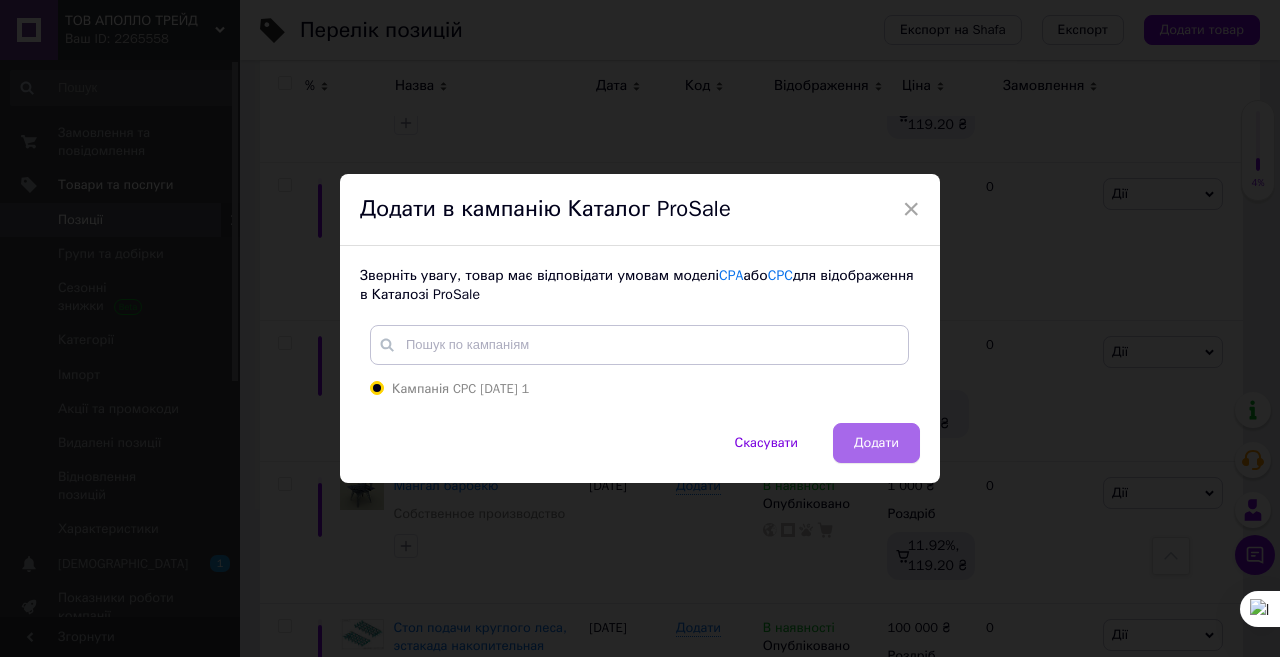 click on "Додати" at bounding box center [876, 443] 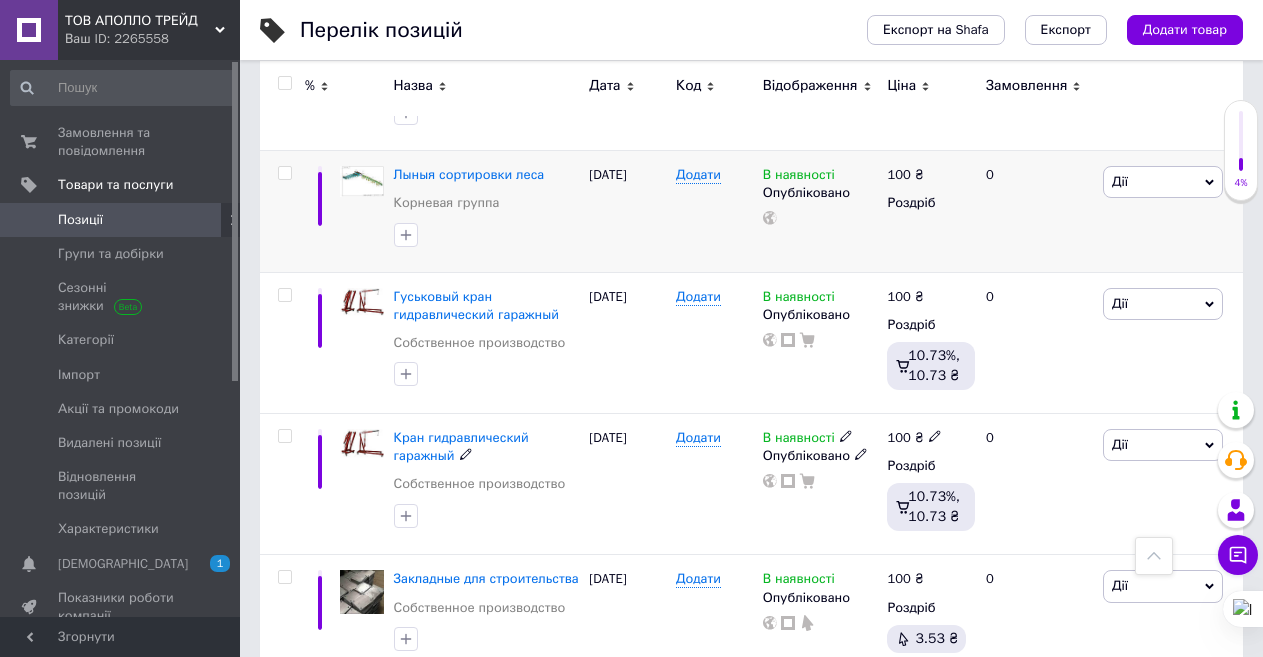 scroll, scrollTop: 1320, scrollLeft: 0, axis: vertical 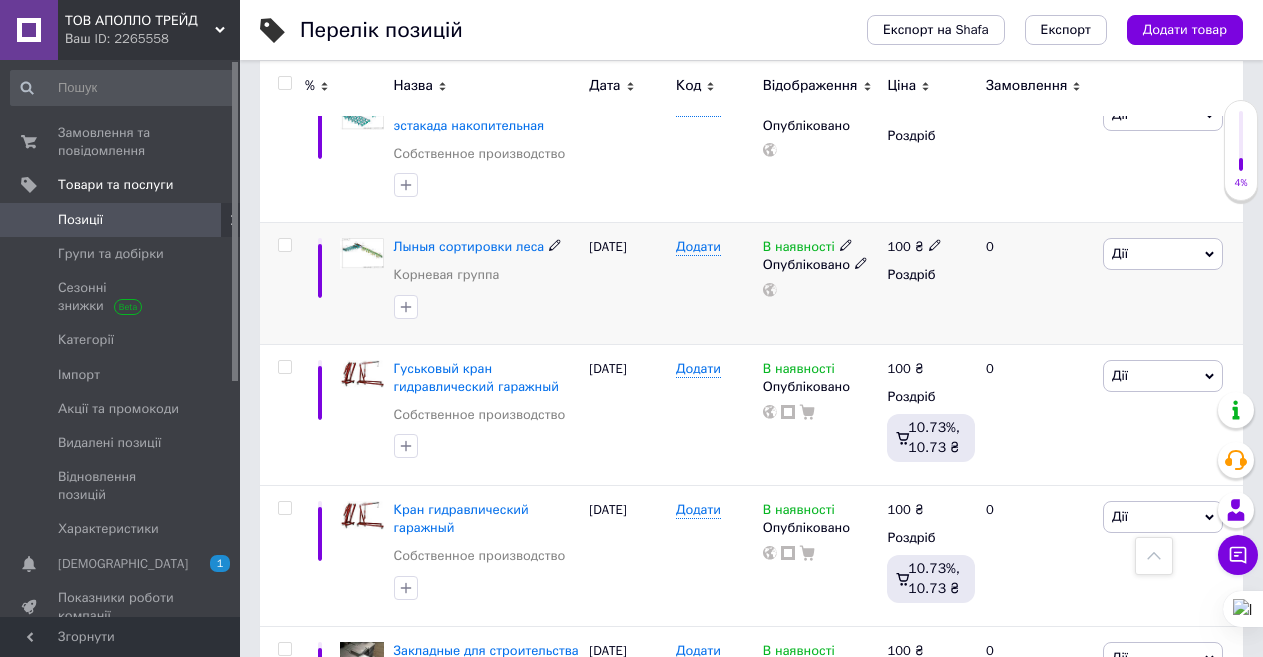 click on "Дії" at bounding box center [1120, 253] 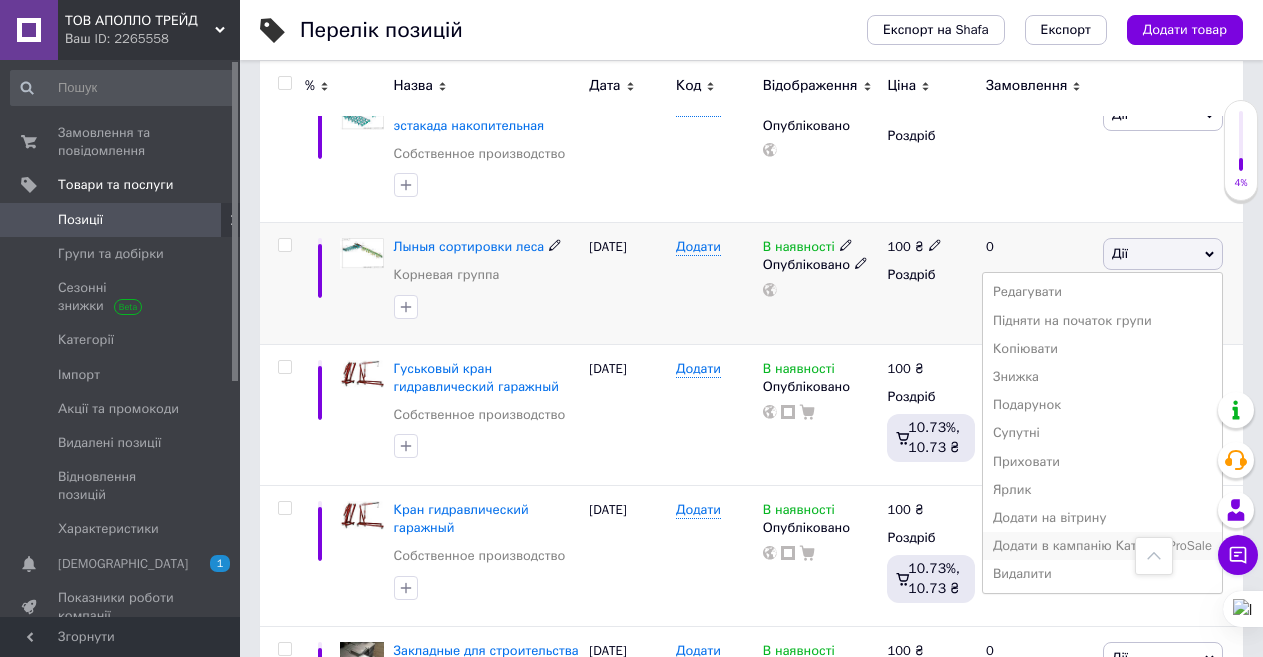 click on "Додати в кампанію Каталог ProSale" at bounding box center [1102, 546] 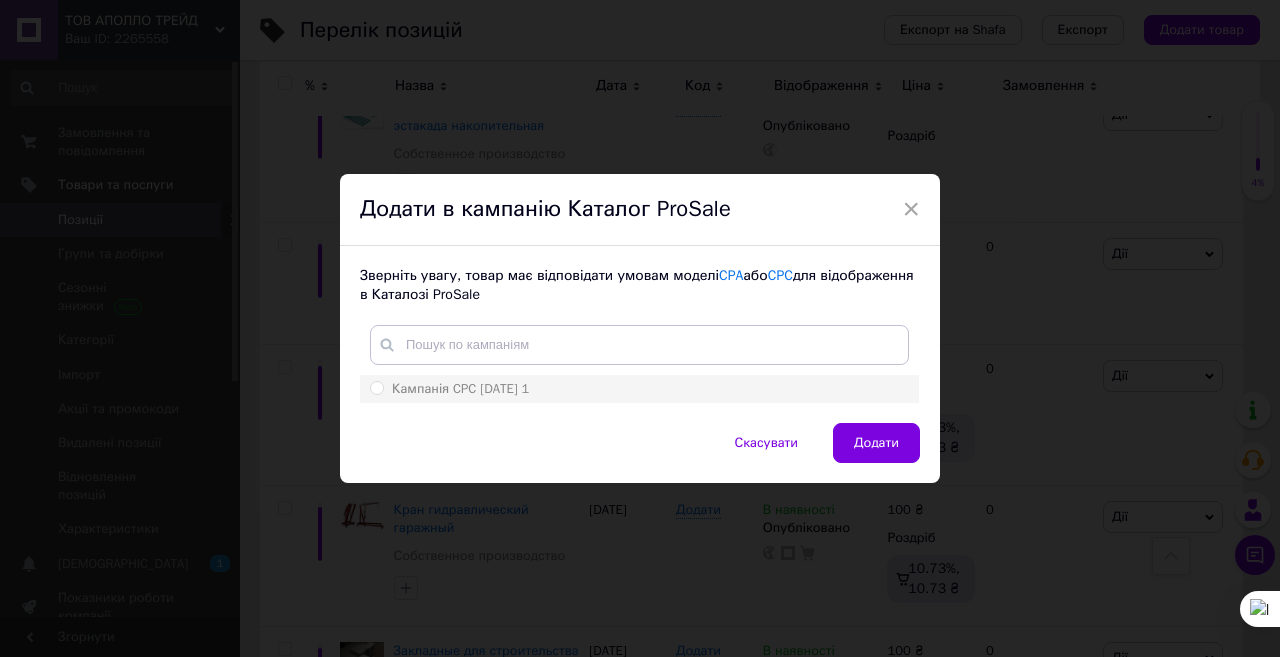 click on "Кампанія CPC [DATE] 1" at bounding box center (460, 388) 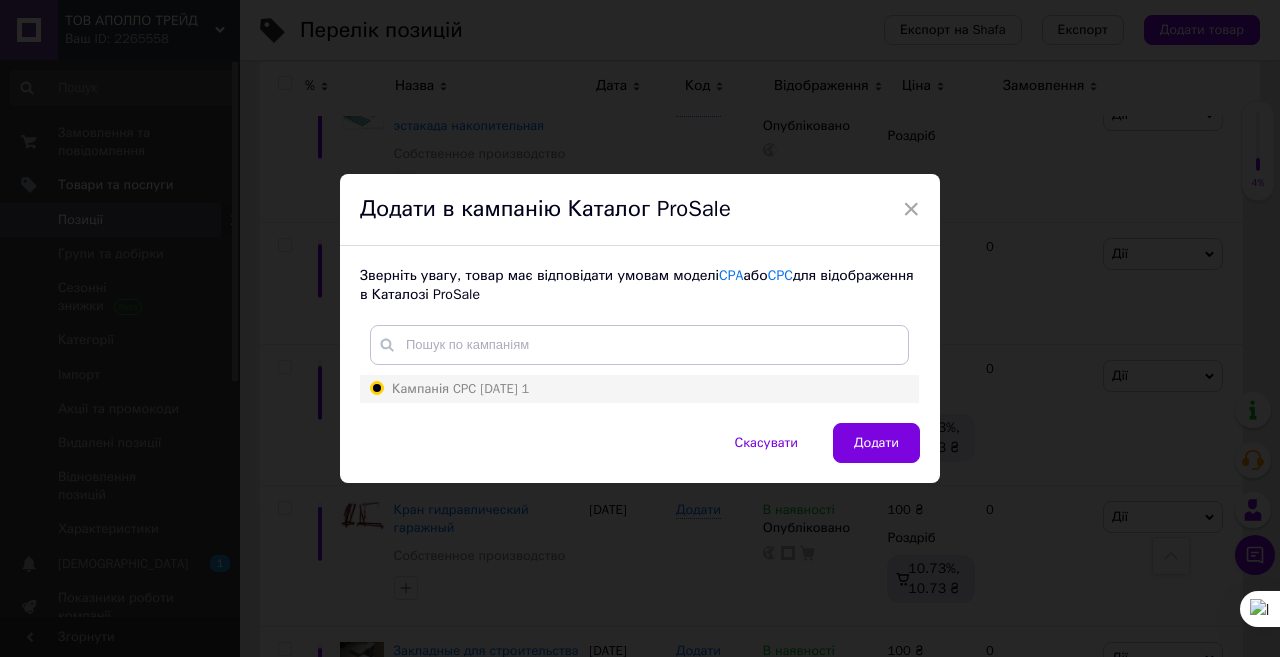 click on "Кампанія CPC [DATE] 1" at bounding box center (376, 387) 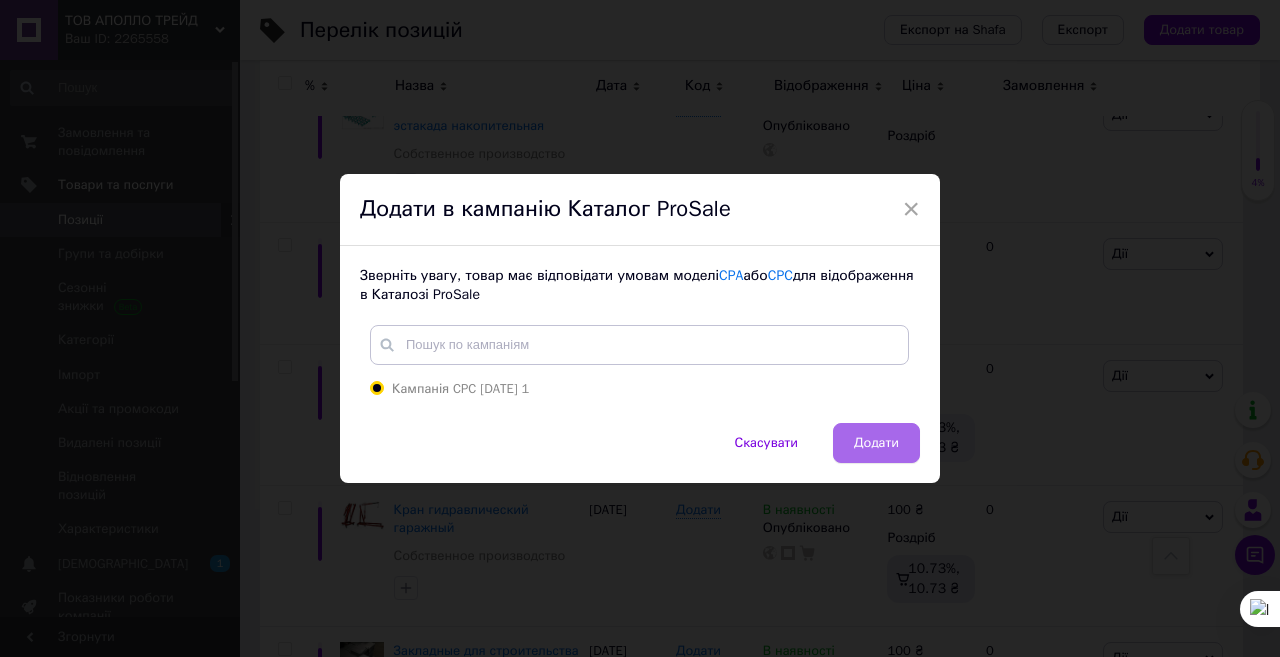click on "Додати" at bounding box center [876, 443] 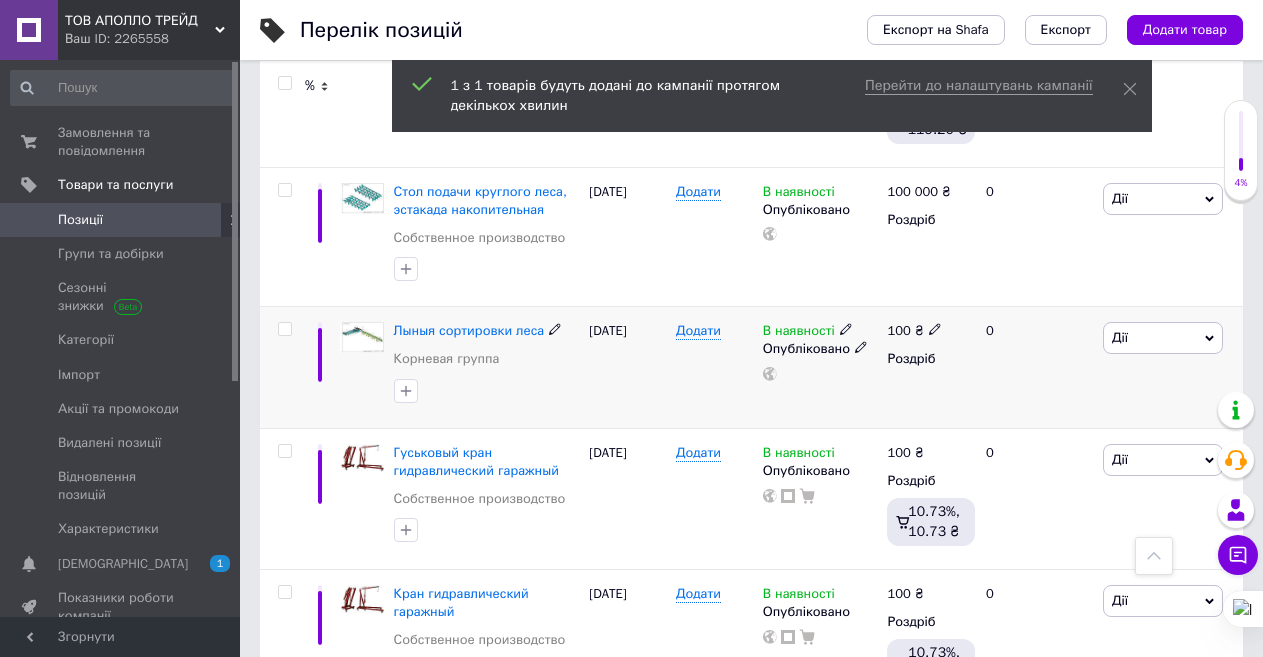 scroll, scrollTop: 1120, scrollLeft: 0, axis: vertical 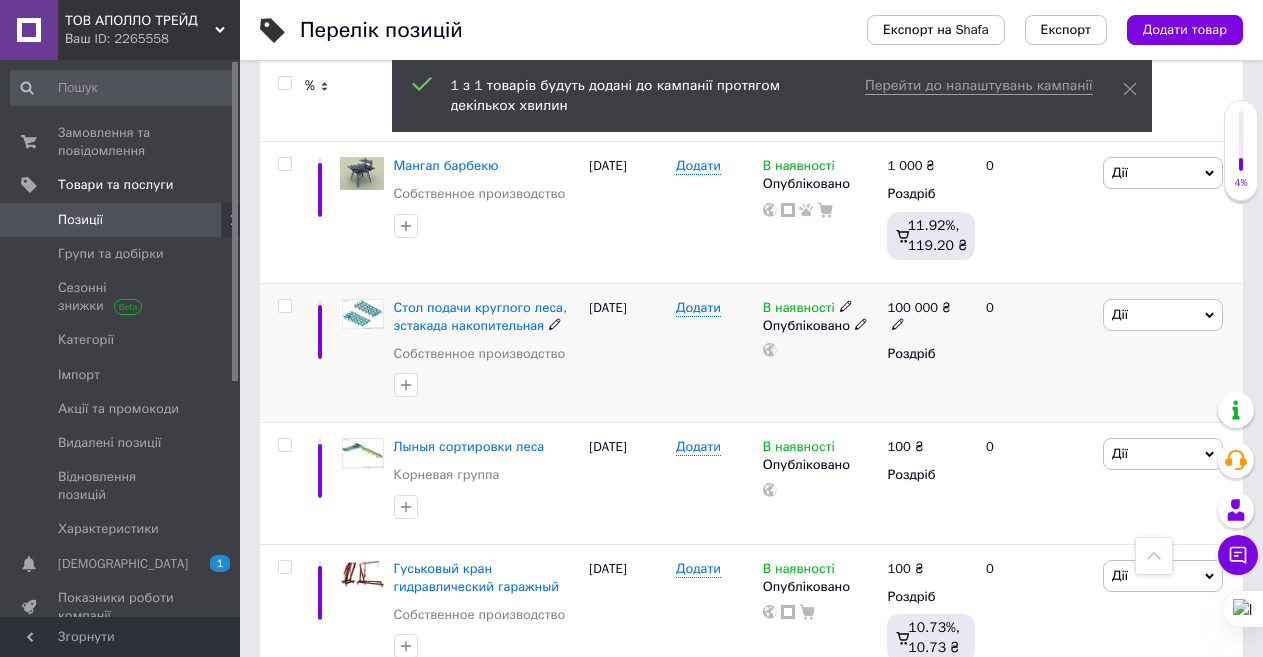 click on "Дії" at bounding box center [1163, 315] 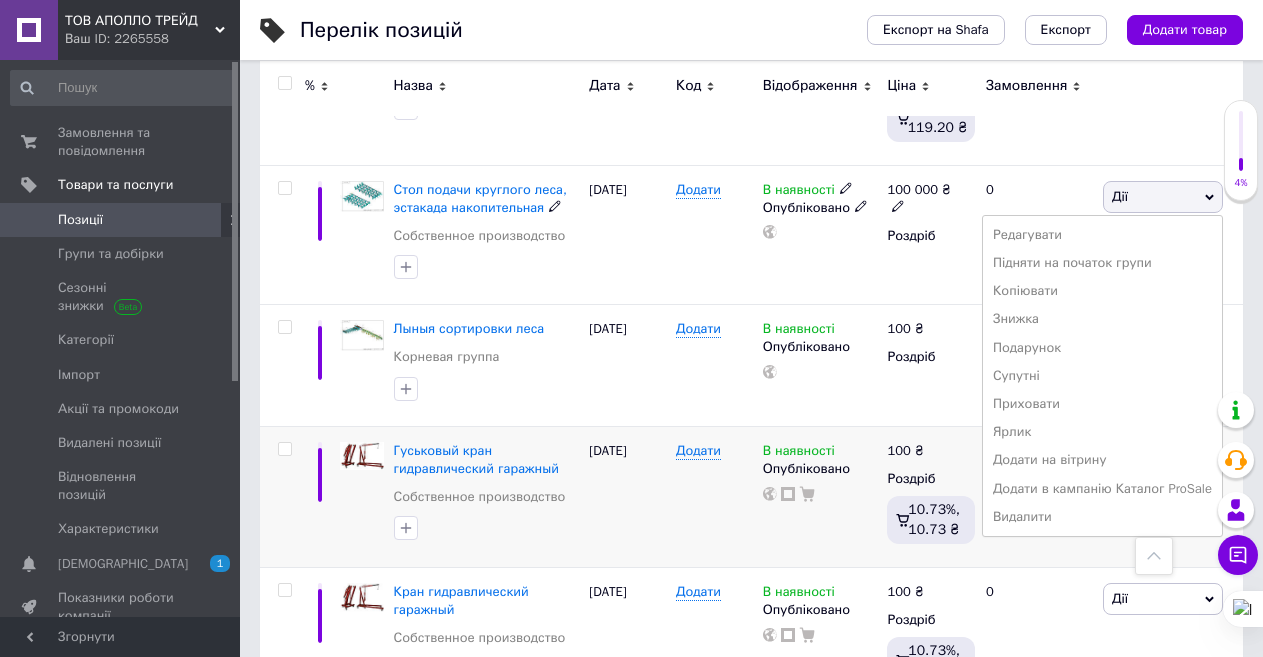 scroll, scrollTop: 1320, scrollLeft: 0, axis: vertical 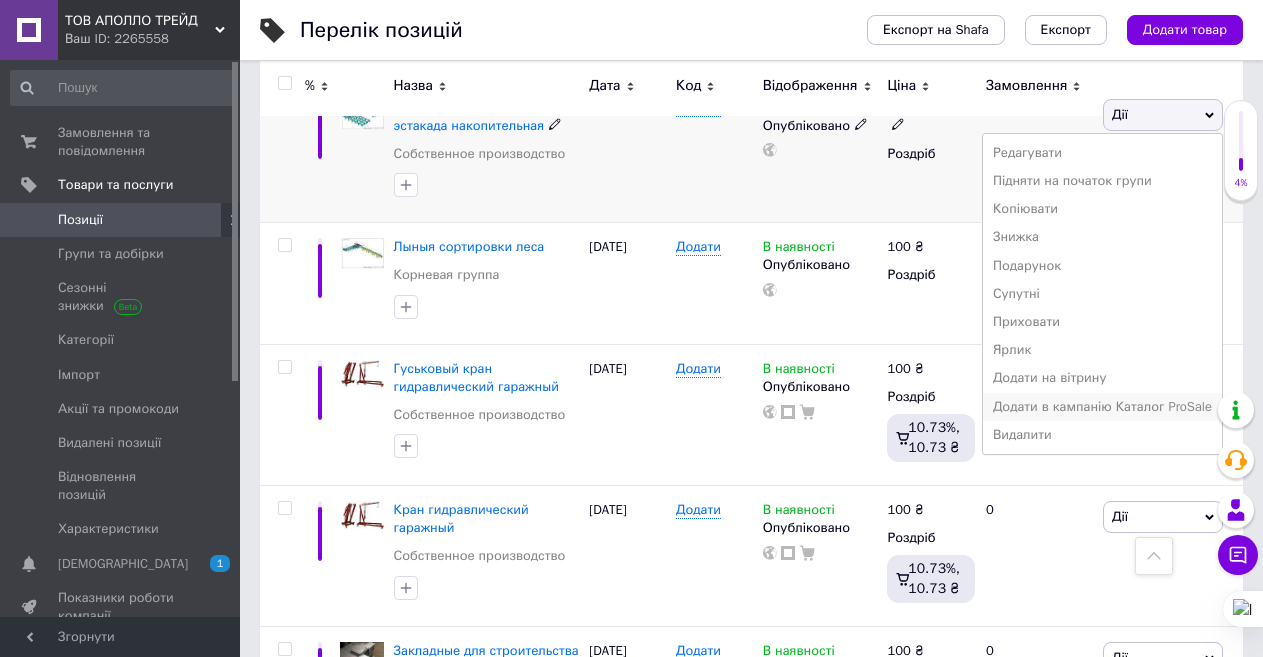 click on "Додати в кампанію Каталог ProSale" at bounding box center [1102, 407] 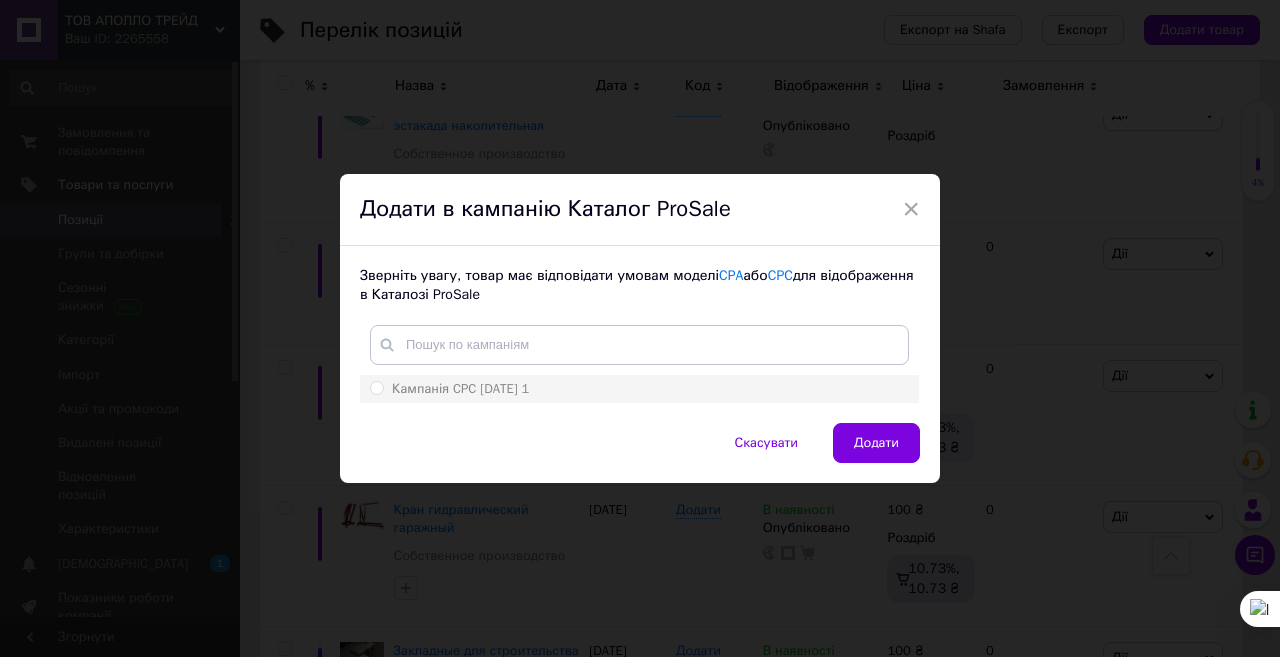 click on "Кампанія CPC [DATE] 1" at bounding box center [460, 388] 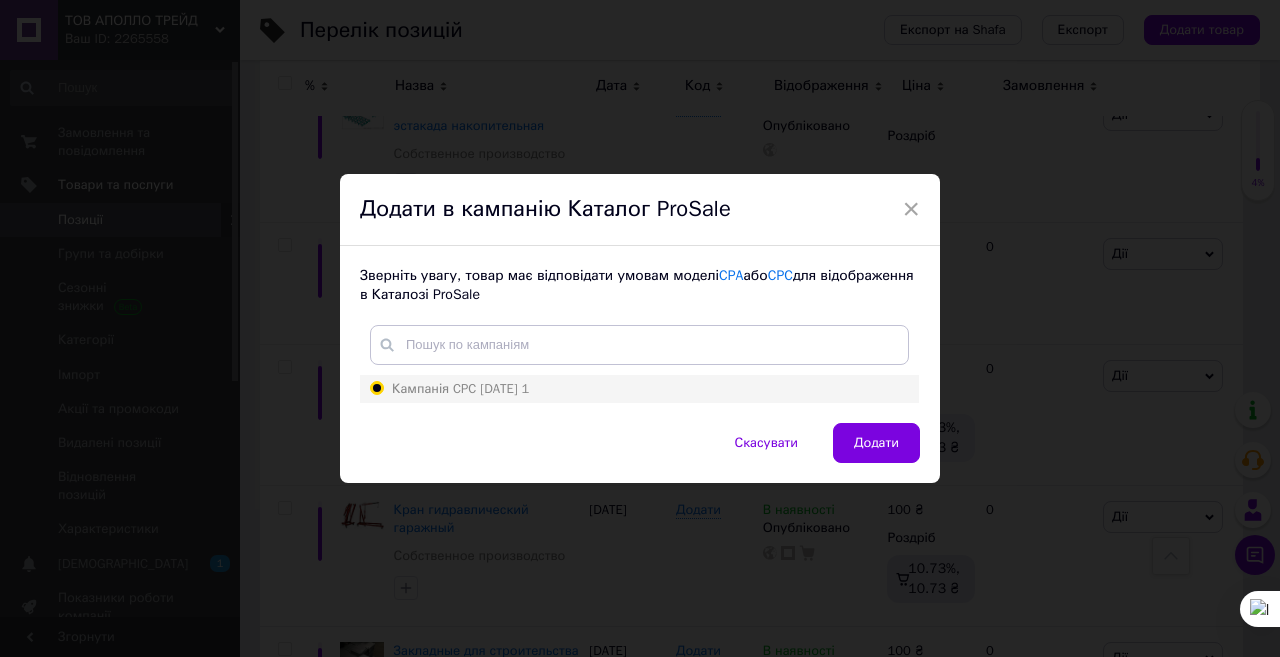 click on "Кампанія CPC [DATE] 1" at bounding box center [376, 387] 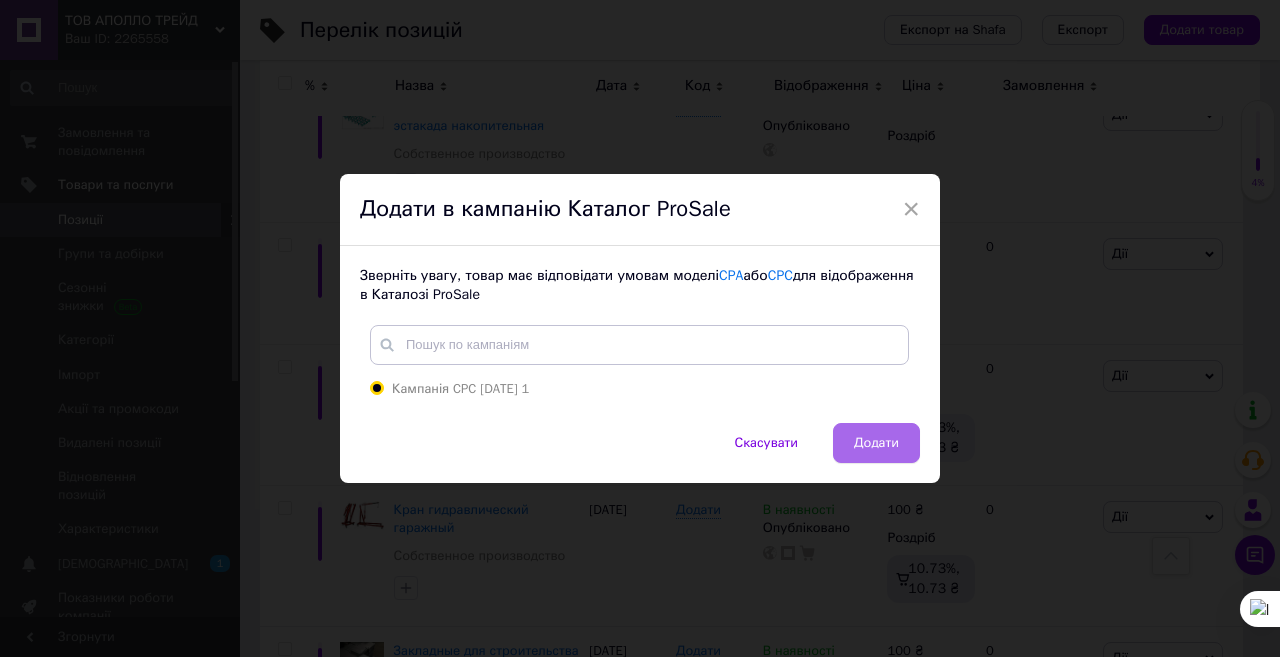 click on "Додати" at bounding box center [876, 443] 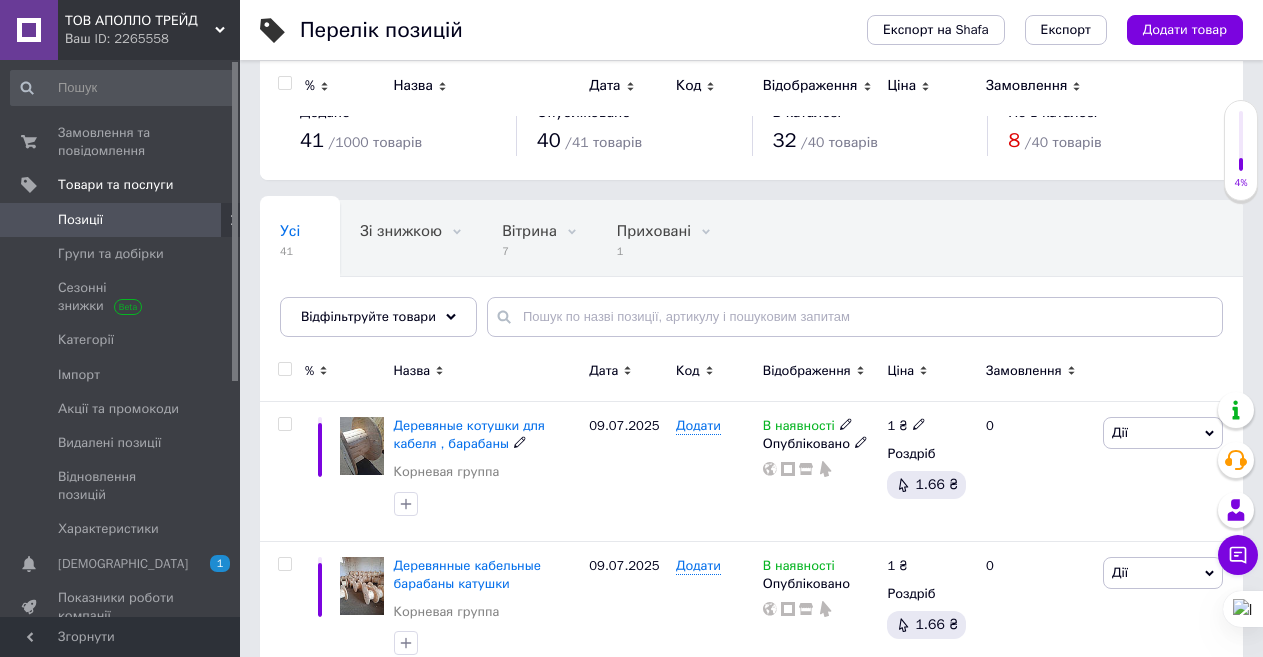 scroll, scrollTop: 0, scrollLeft: 0, axis: both 